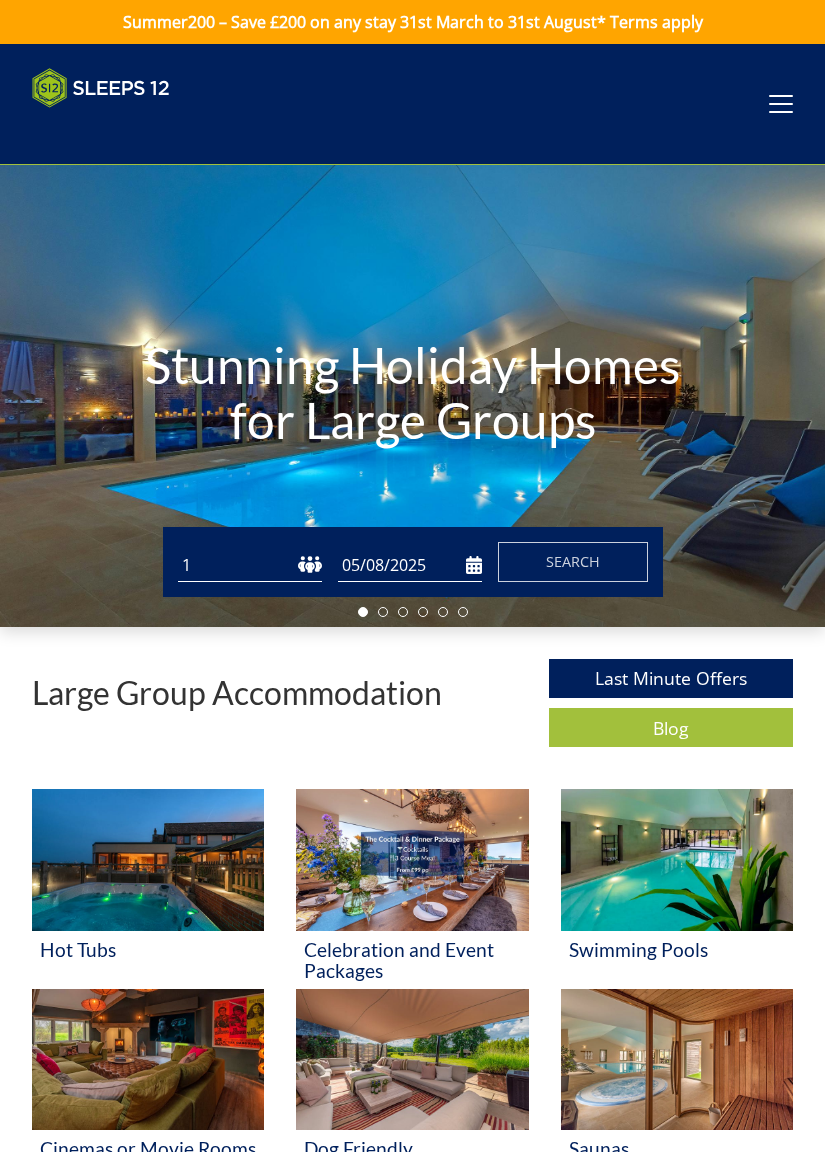 scroll, scrollTop: 0, scrollLeft: 0, axis: both 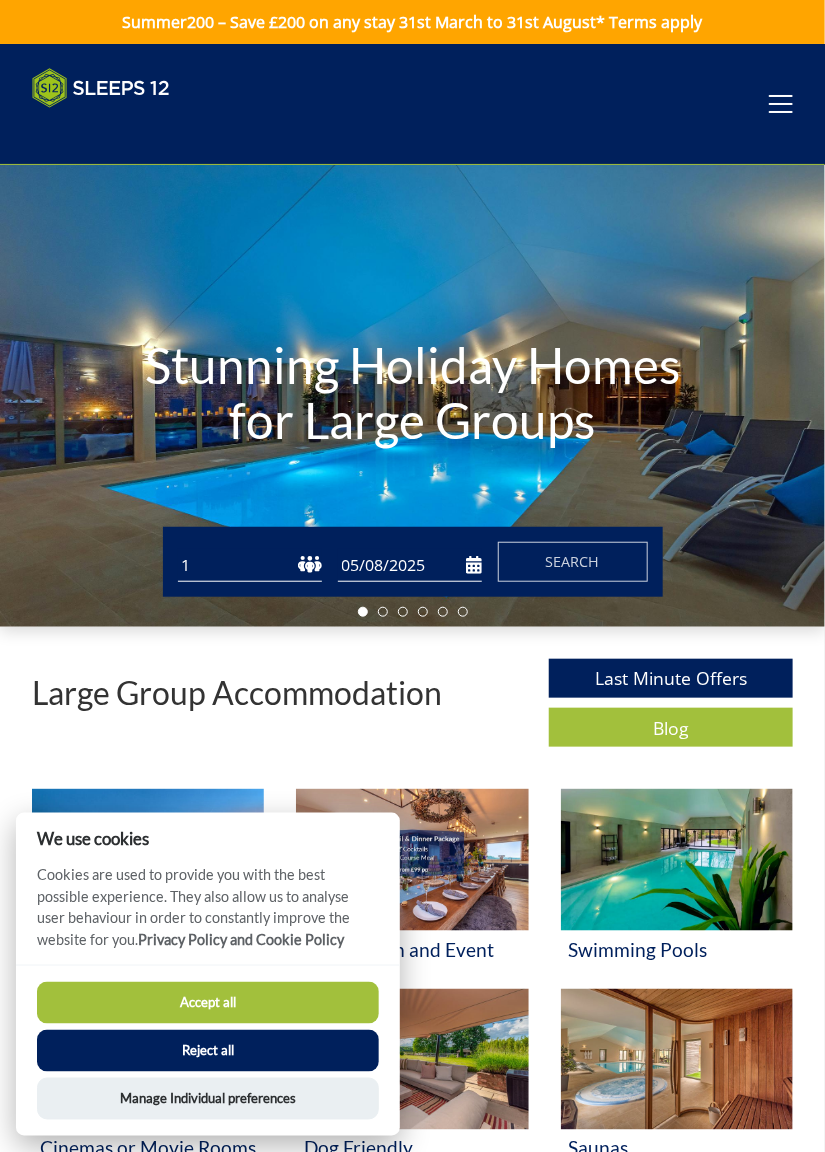click on "Reject all" at bounding box center [208, 1051] 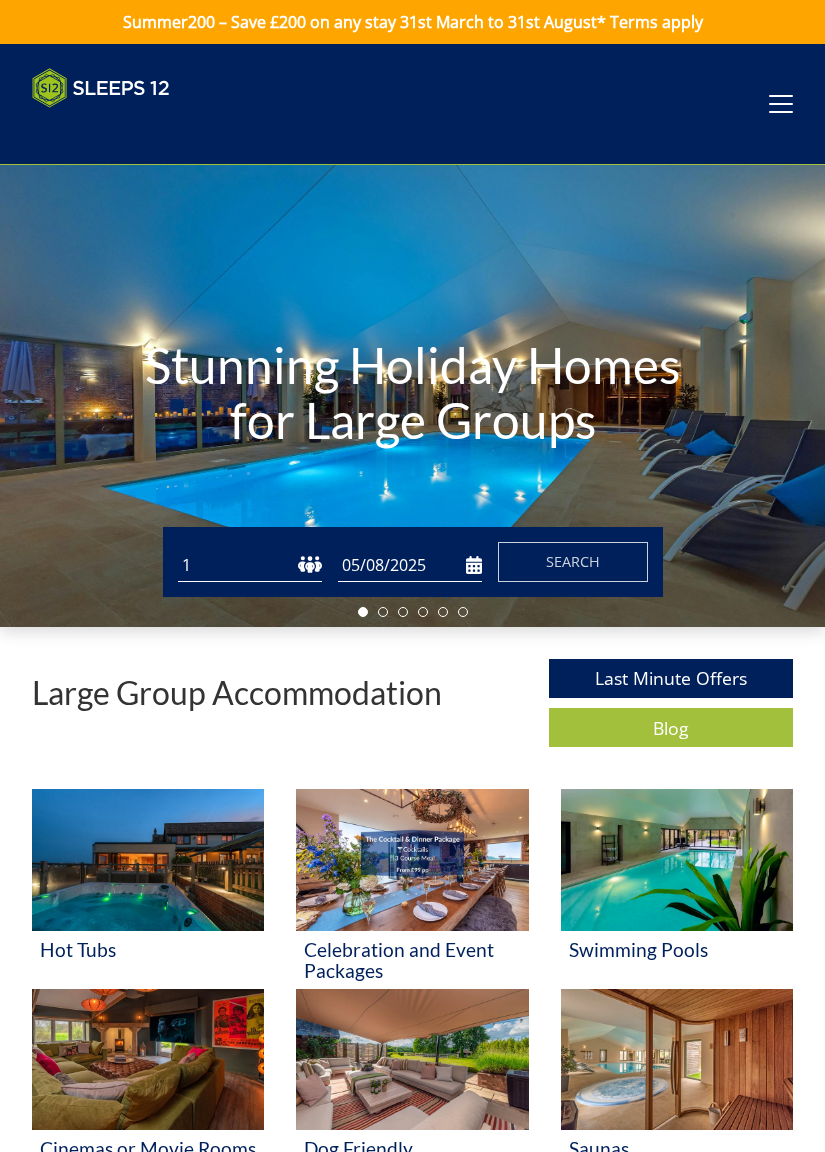 scroll, scrollTop: 0, scrollLeft: 0, axis: both 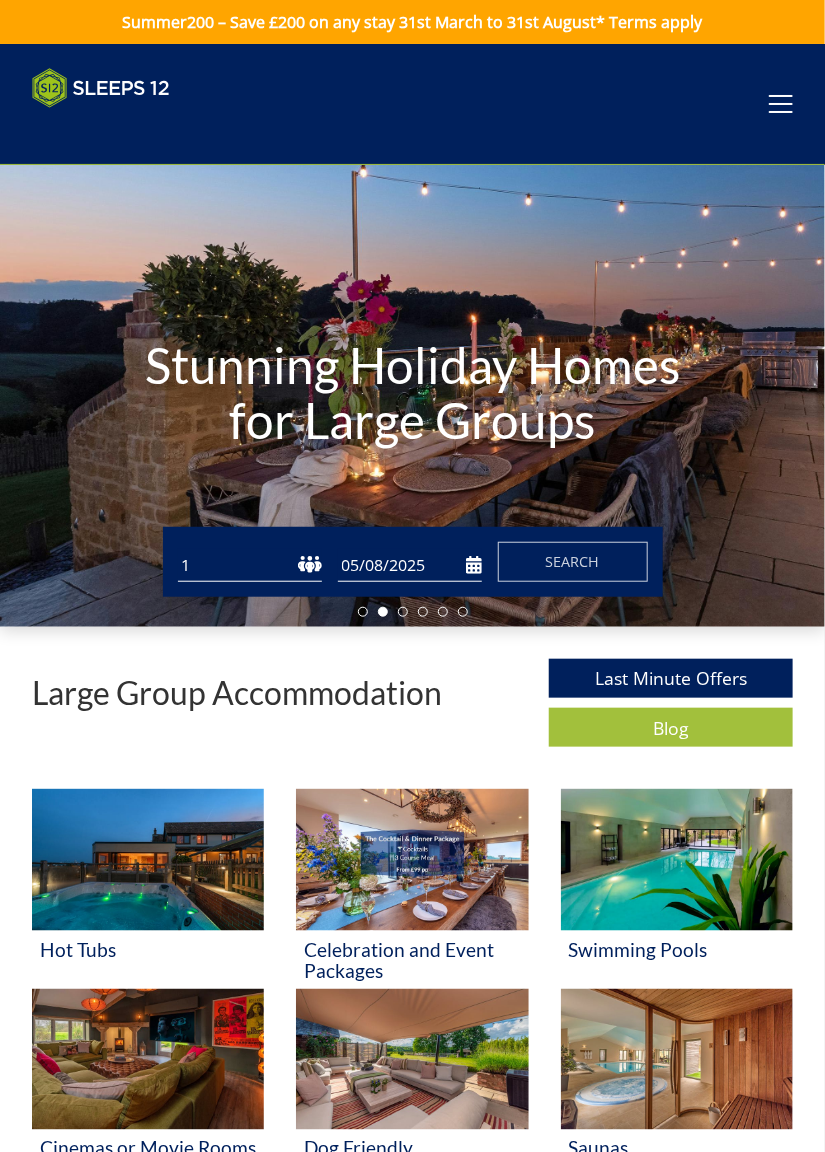 click on "1
2
3
4
5
6
7
8
9
10
11
12
13
14
15
16
17
18
19
20
21
22
23
24
25
26
27
28
29
30
31
32" at bounding box center [250, 565] 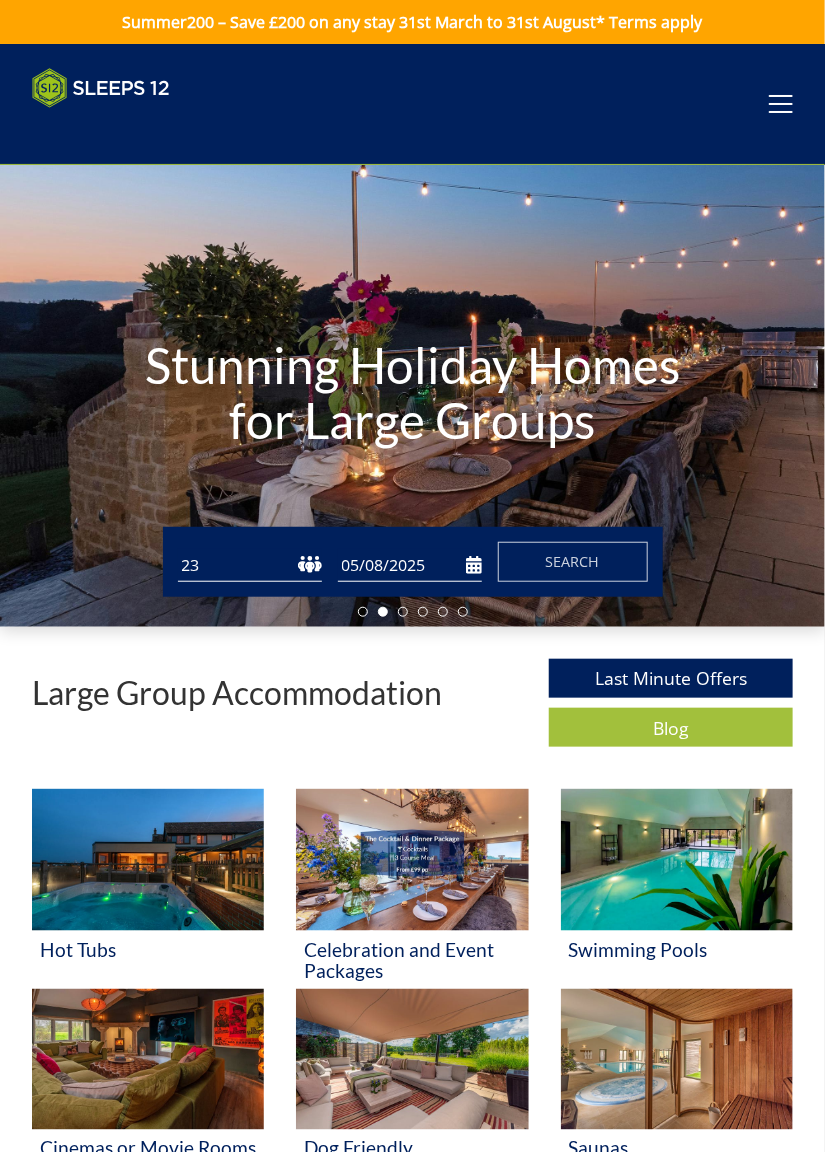 click on "1
2
3
4
5
6
7
8
9
10
11
12
13
14
15
16
17
18
19
20
21
22
23
24
25
26
27
28
29
30
31
32" at bounding box center (250, 565) 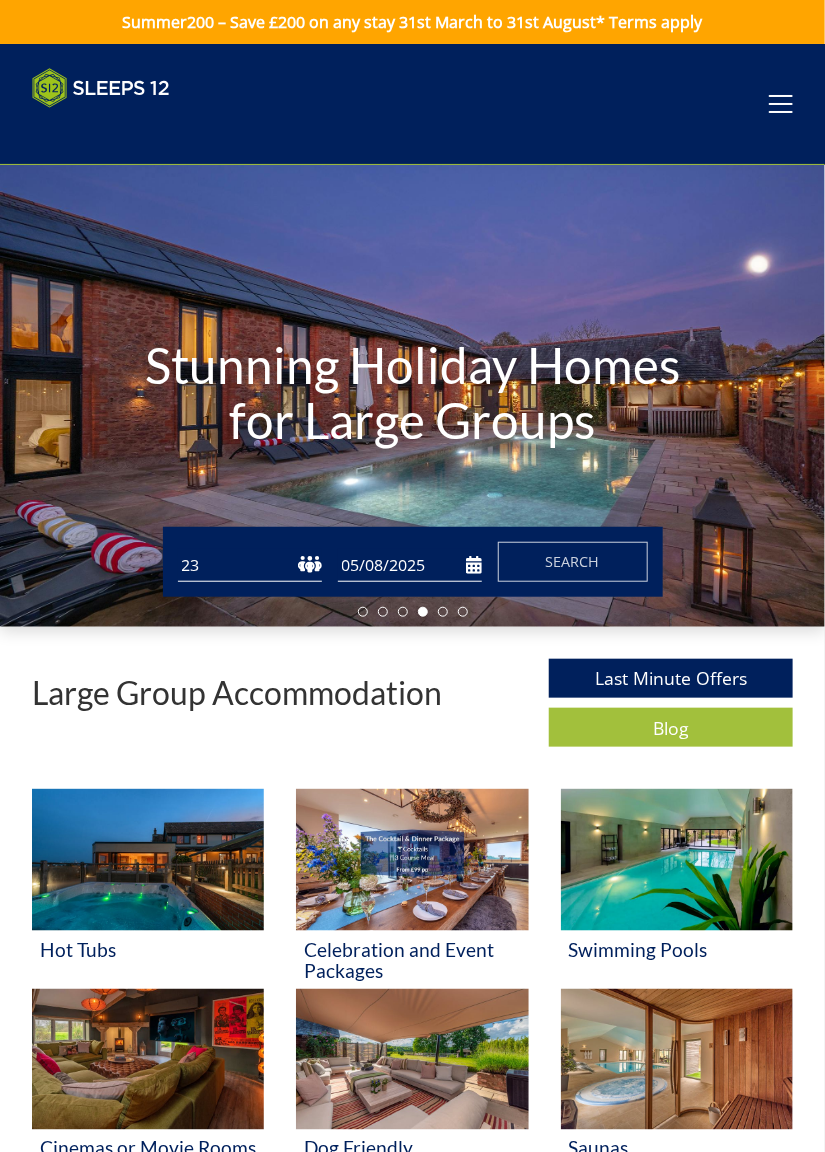 click on "1
2
3
4
5
6
7
8
9
10
11
12
13
14
15
16
17
18
19
20
21
22
23
24
25
26
27
28
29
30
31
32" at bounding box center (250, 565) 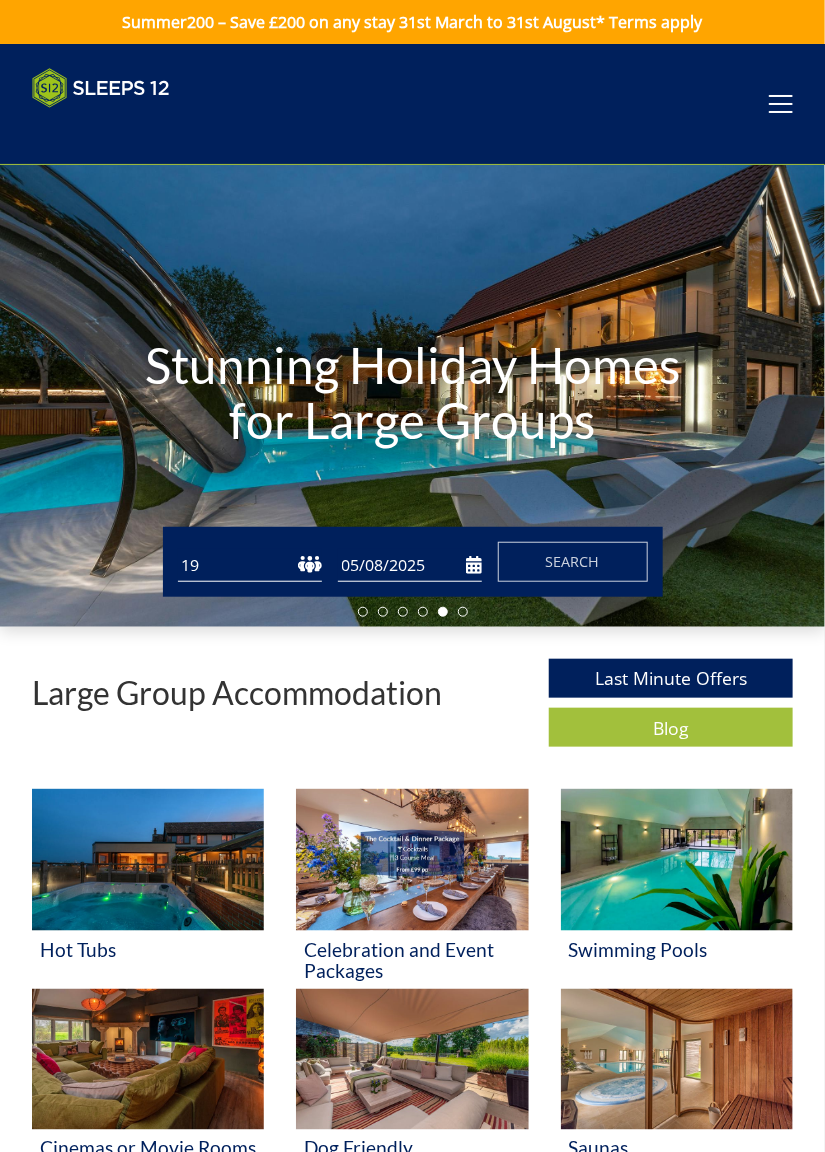click on "05/08/2025" at bounding box center (410, 565) 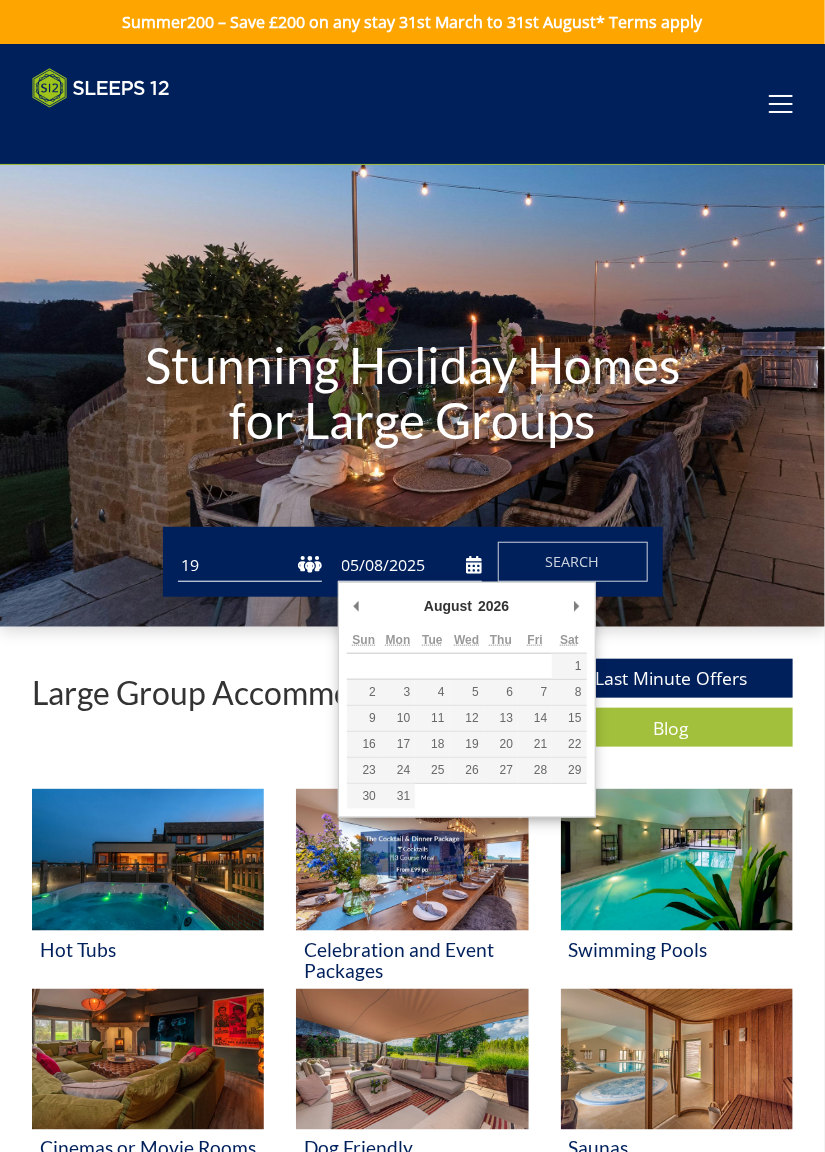 type on "[DATE]" 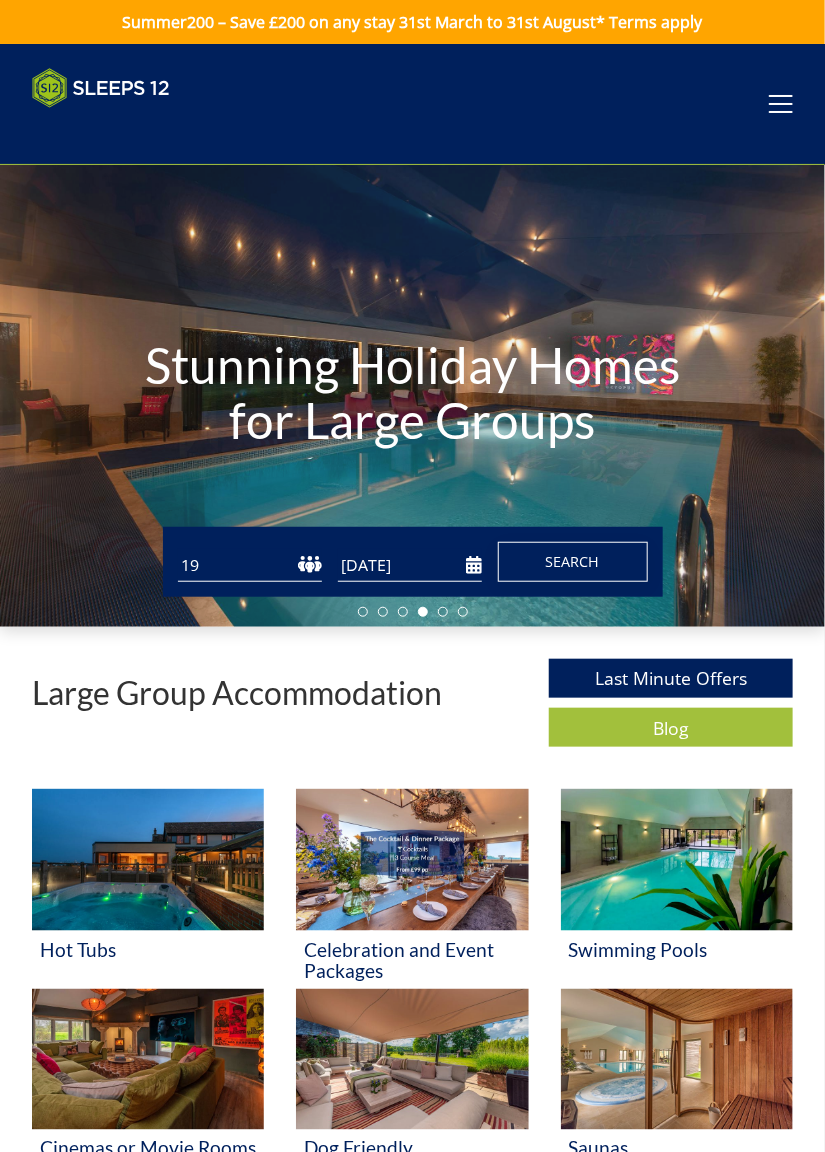 click on "Search" at bounding box center [573, 562] 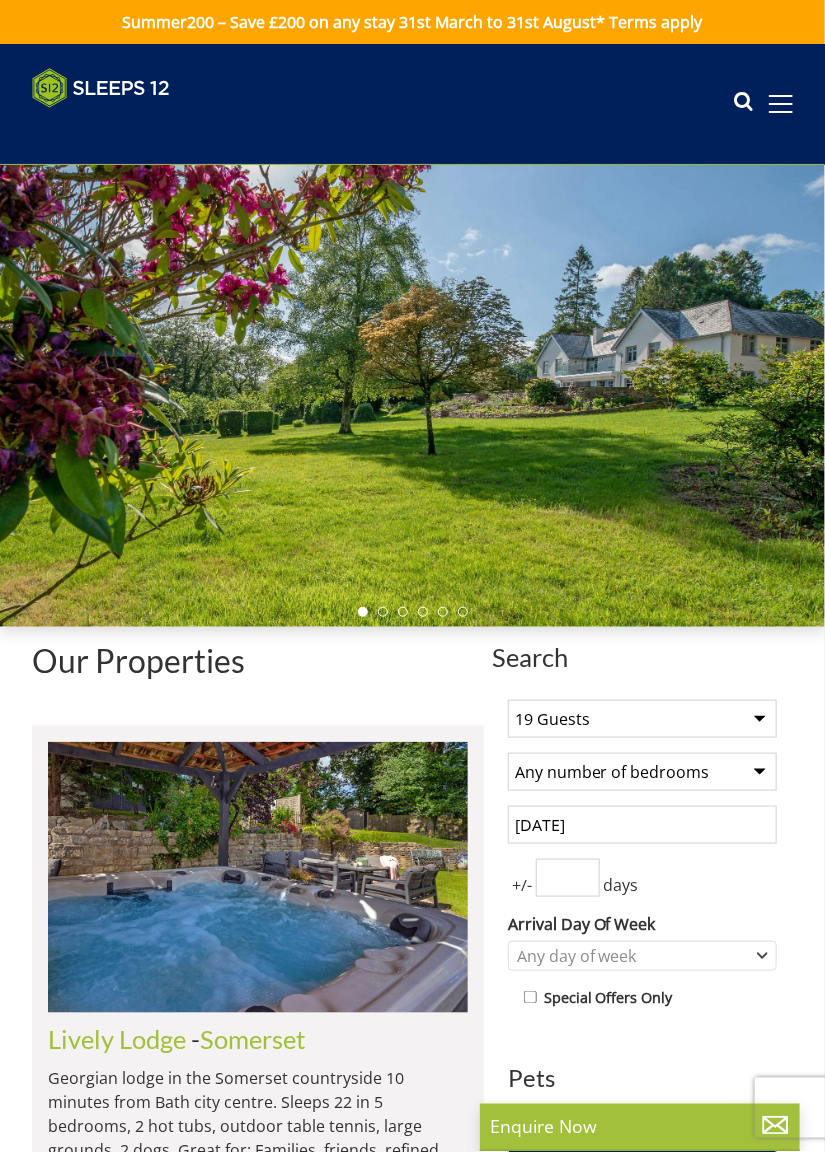 click on "Any number of bedrooms
1 Bedroom
2 Bedrooms
3 Bedrooms
4 Bedrooms
5 Bedrooms
6 Bedrooms
7 Bedrooms
8 Bedrooms
9 Bedrooms
10 Bedrooms
11 Bedrooms
12 Bedrooms
13 Bedrooms
14 Bedrooms
15 Bedrooms
16 Bedrooms
17 Bedrooms
18 Bedrooms
19 Bedrooms
20 Bedrooms
21 Bedrooms
22 Bedrooms
23 Bedrooms
24 Bedrooms
25 Bedrooms" at bounding box center [642, 772] 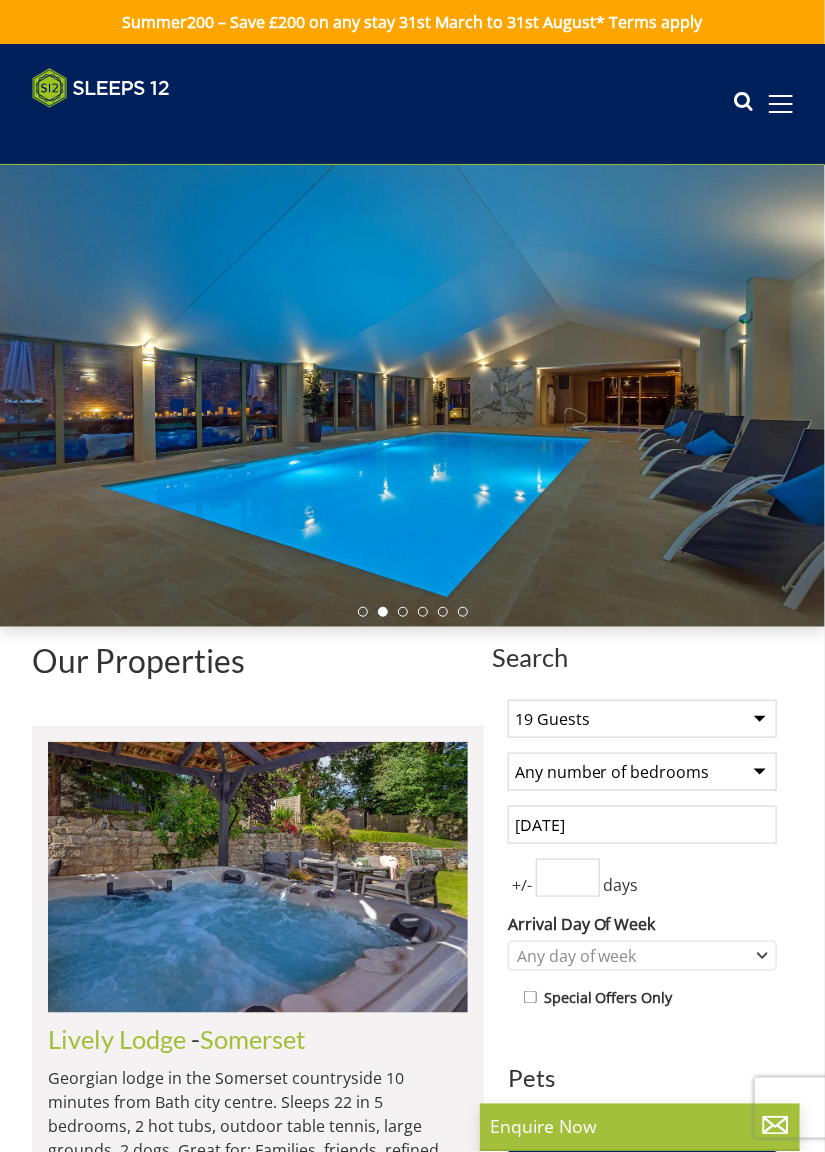 select on "10" 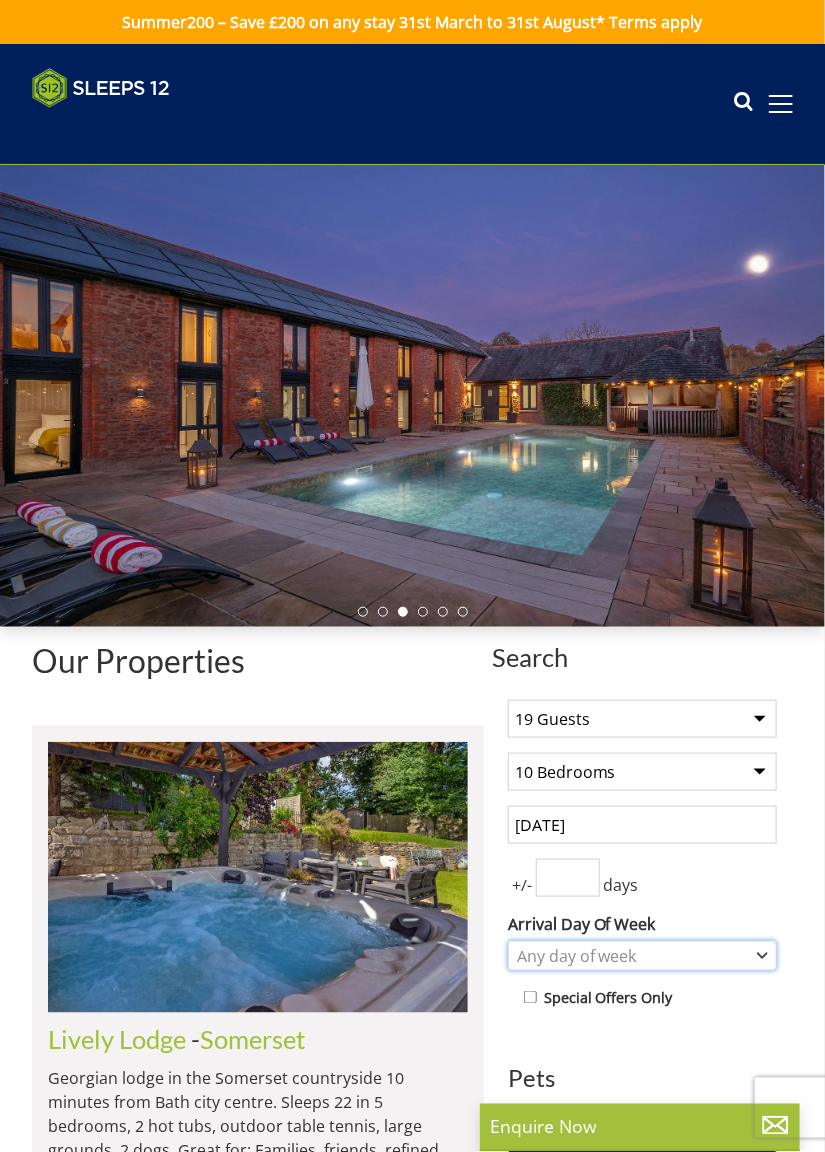 click on "Any day of week" at bounding box center (642, 956) 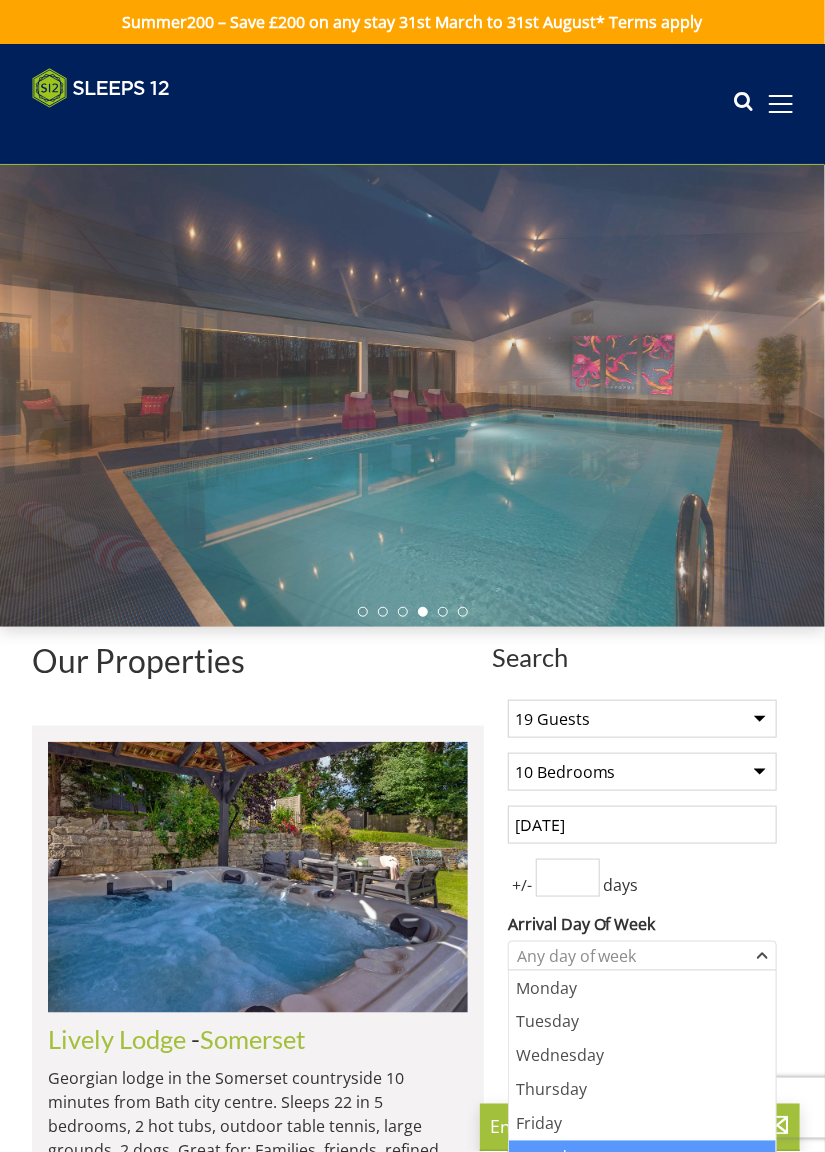 click on "Saturday" at bounding box center [642, 1158] 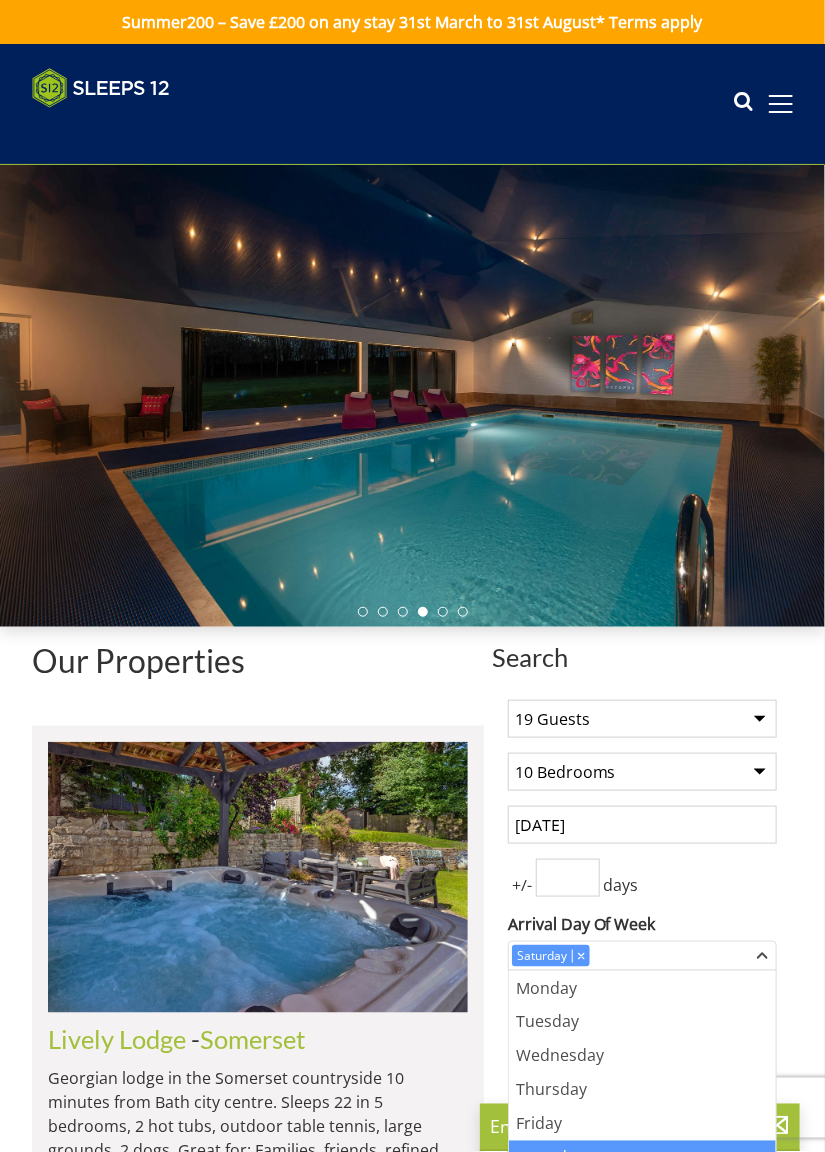 click on "1 Guest
2 Guests
3 Guests
4 Guests
5 Guests
6 Guests
7 Guests
8 Guests
9 Guests
10 Guests
11 Guests
12 Guests
13 Guests
14 Guests
15 Guests
16 Guests
17 Guests
18 Guests
19 Guests
20 Guests
21 Guests
22 Guests
23 Guests
24 Guests
25 Guests
26 Guests
27 Guests
28 Guests
29 Guests
30 Guests
31 Guests
32 Guests
33 Guests
34 Guests
35 Guests
36 Guests
37 Guests
38 Guests
39 Guests
40 Guests
41 Guests
42 Guests
43 Guests
44 Guests
45 Guests
46 Guests
47 Guests
48 Guests
49 Guests
50 Guests
51 Guests
52 Guests
53 Guests
54 Guests
55 Guests
56 Guests
57 Guests
58 Guests
59 Guests
60 Guests
61 Guests
62 Guests
63 Guests
64 Guests
65 Guests
66 Guests
67 Guests
68 Guests
69 Guests
70 Guests
71 Guests
72 Guests
73 Guests
74 Guests
75 Guests
76 Guests
77 Guests
78 Guests
79 Guests
80 Guests
81 Guests
82 Guests" at bounding box center (642, 1182) 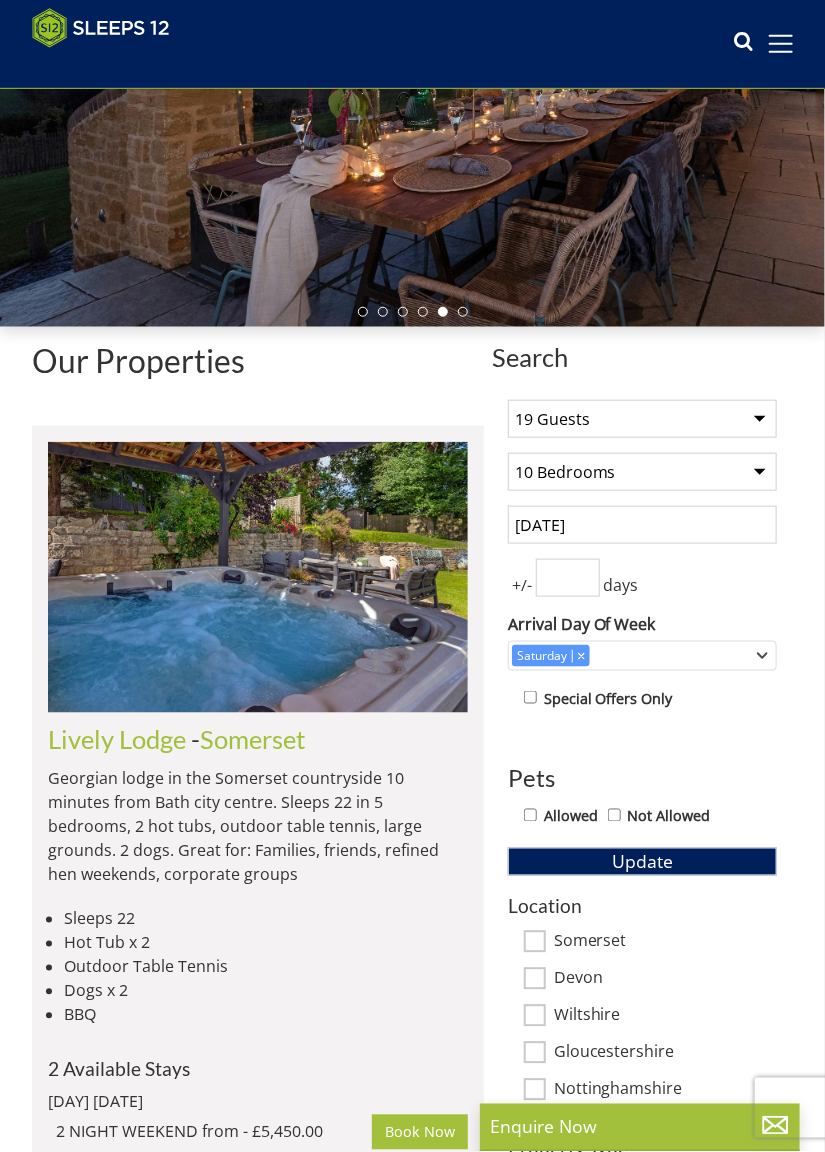 scroll, scrollTop: 269, scrollLeft: 0, axis: vertical 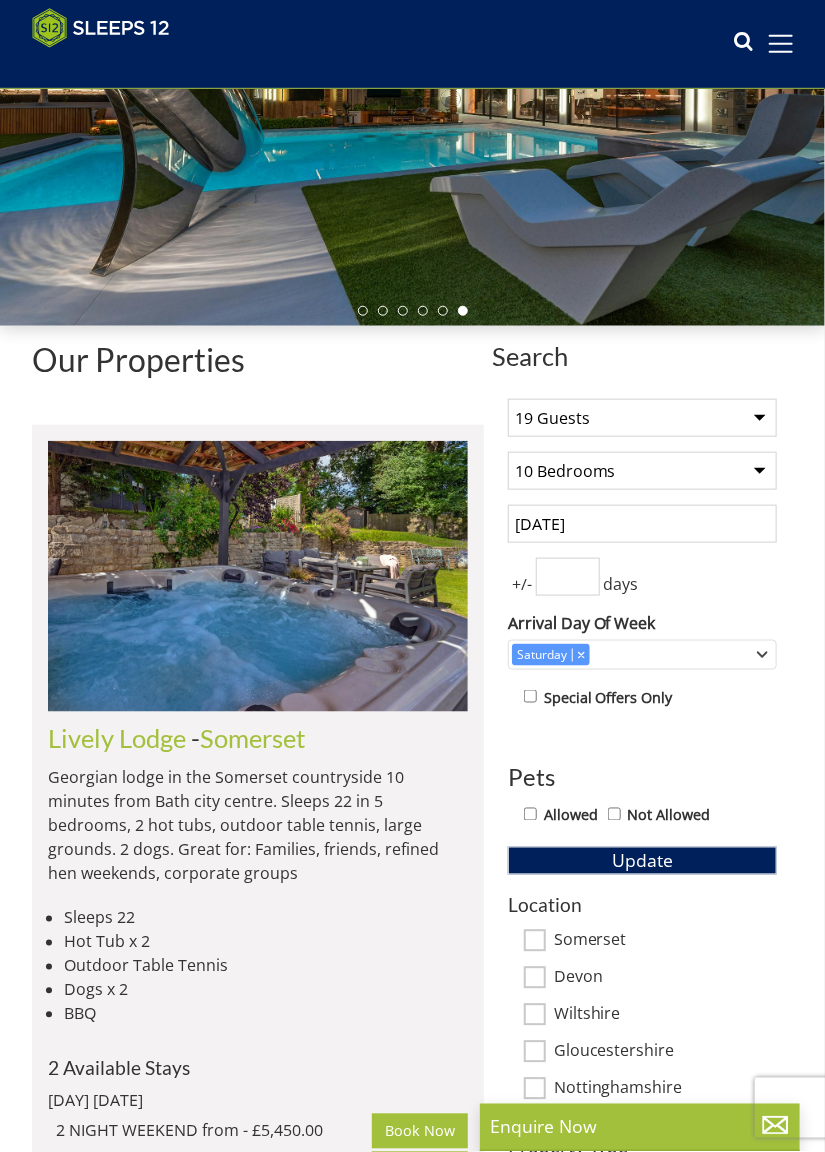 click on "Somerset" at bounding box center (535, 941) 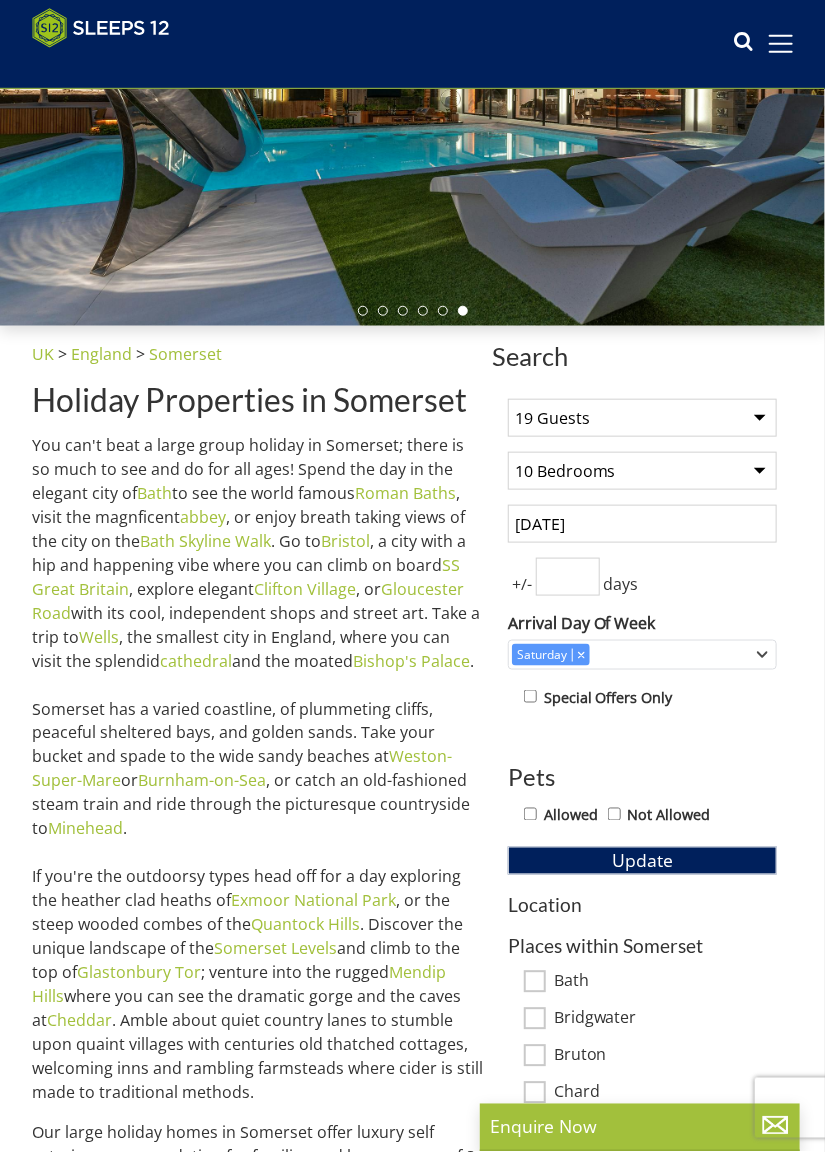 click on "Bath" at bounding box center [535, 982] 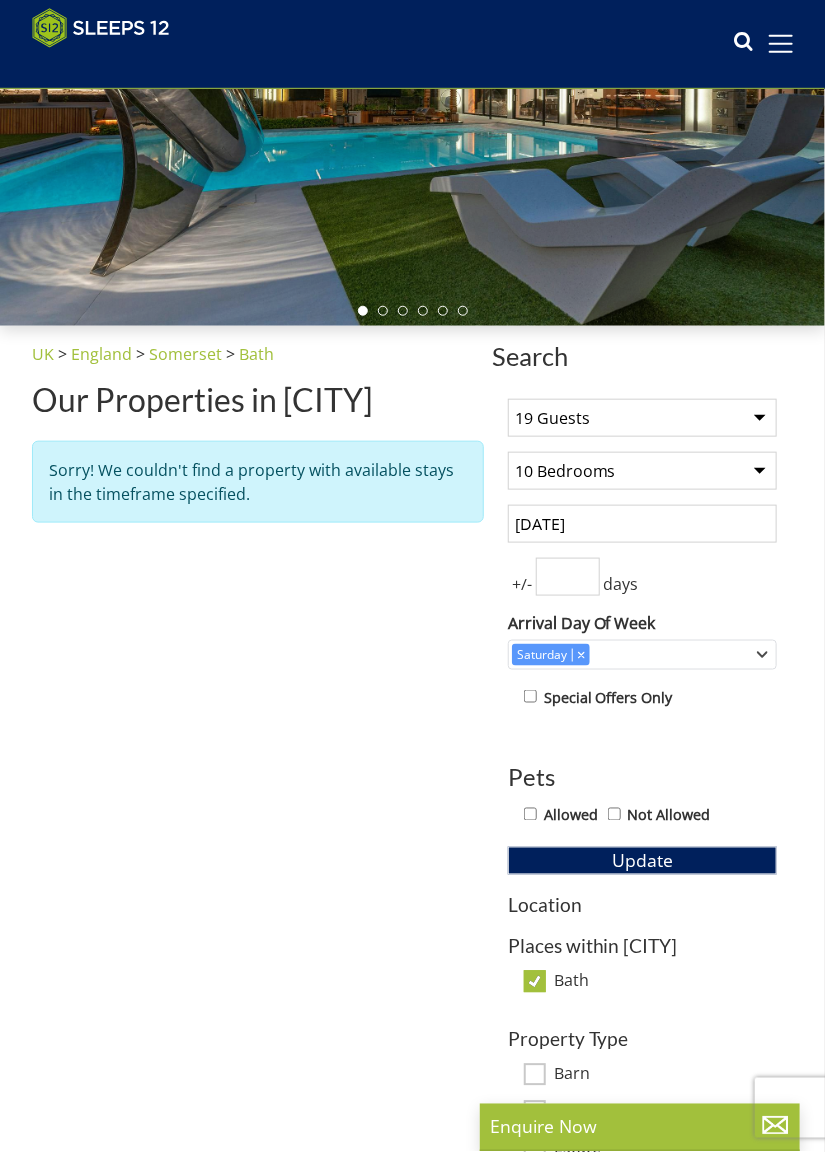 scroll, scrollTop: 0, scrollLeft: 0, axis: both 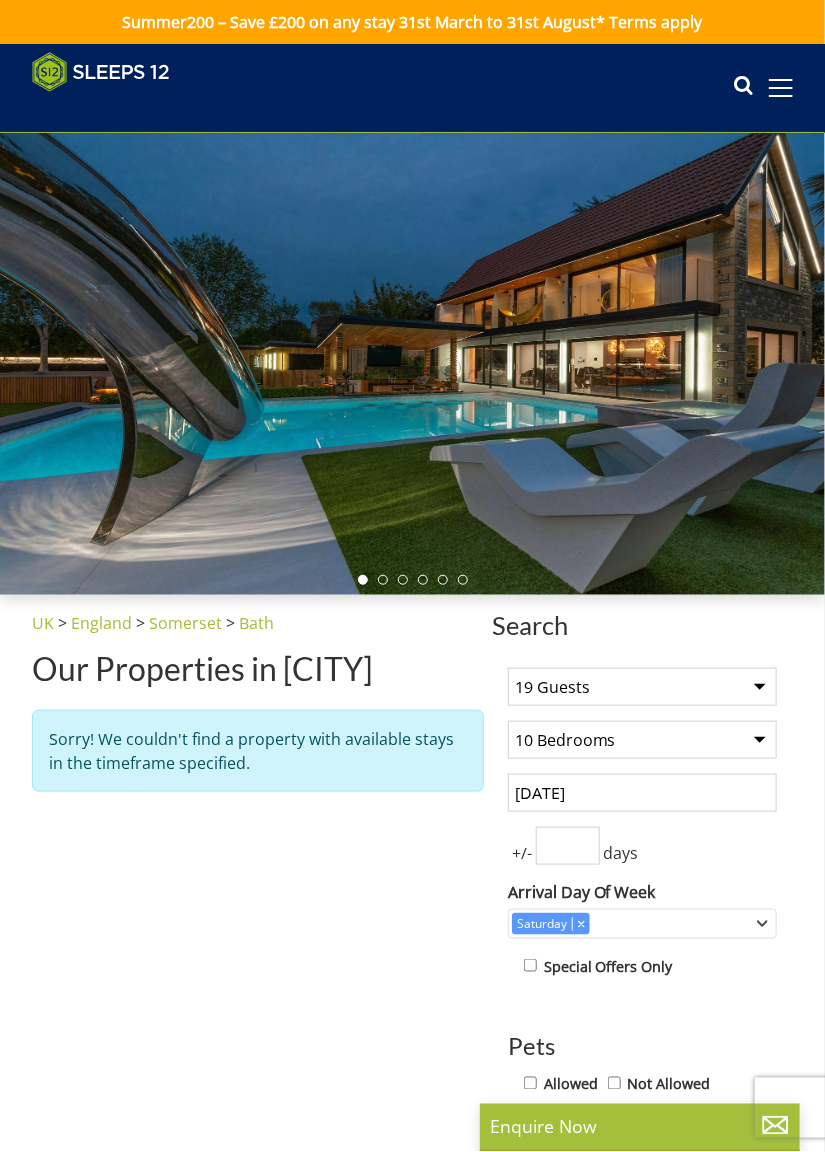 select on "19" 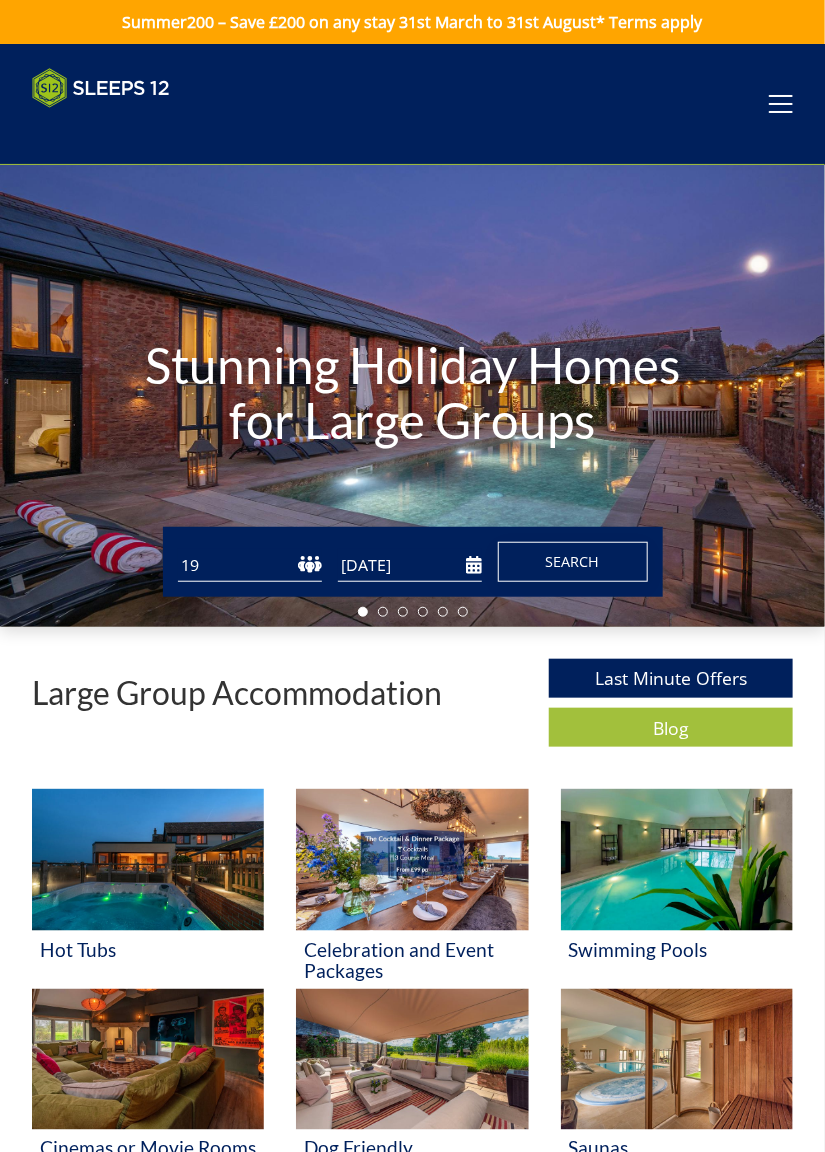 click on "Search" at bounding box center (573, 562) 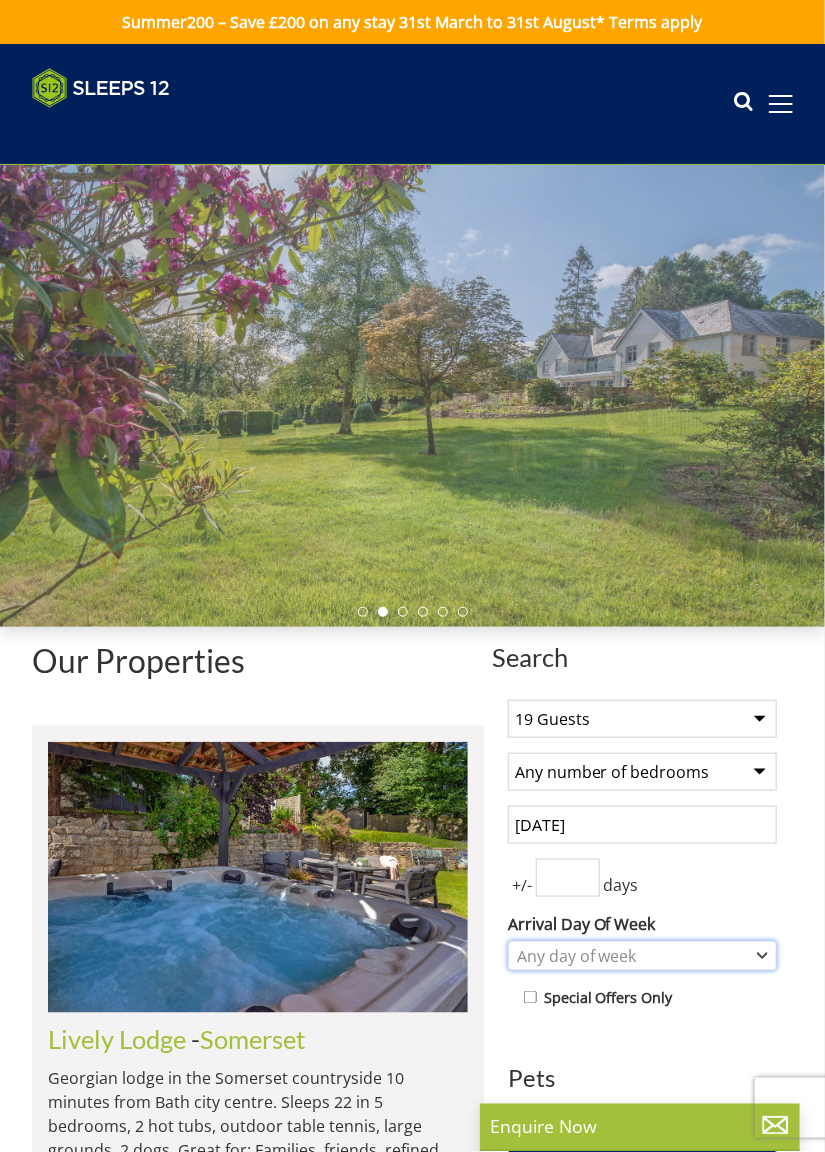 click on "Any day of week" at bounding box center (642, 956) 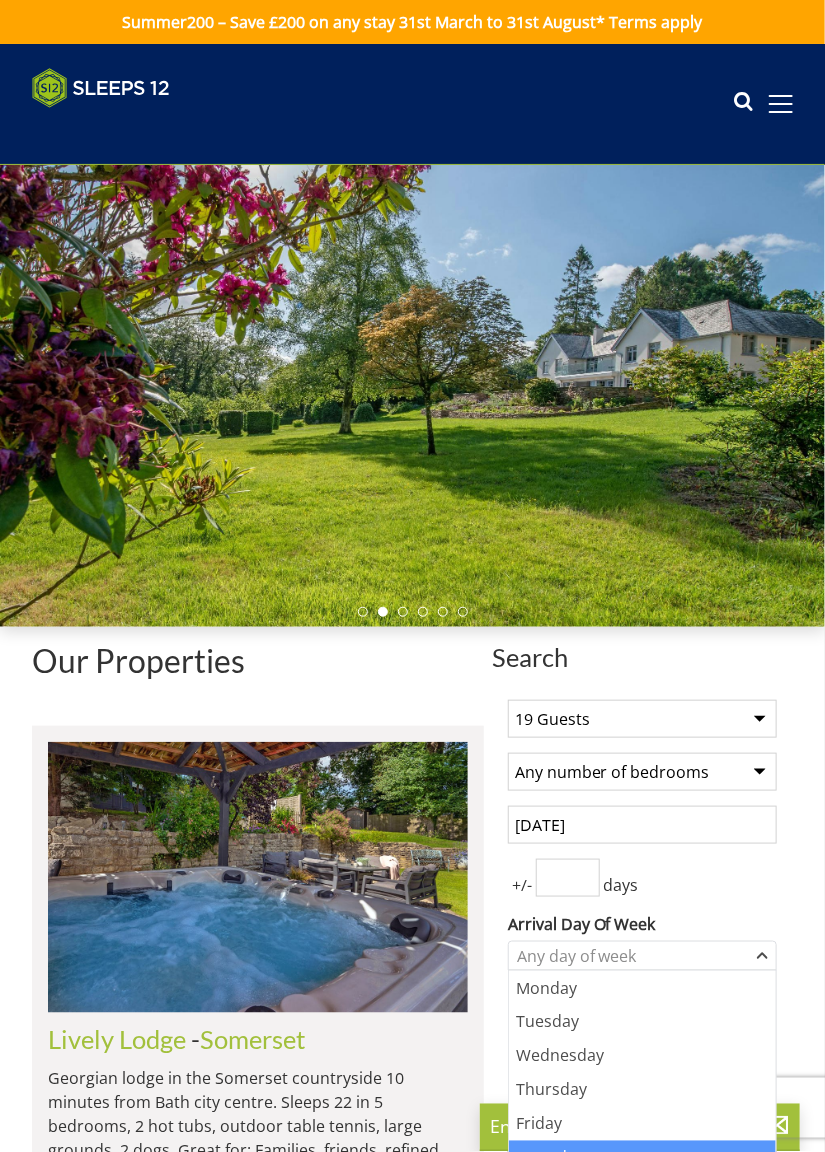click on "Saturday" at bounding box center [642, 1158] 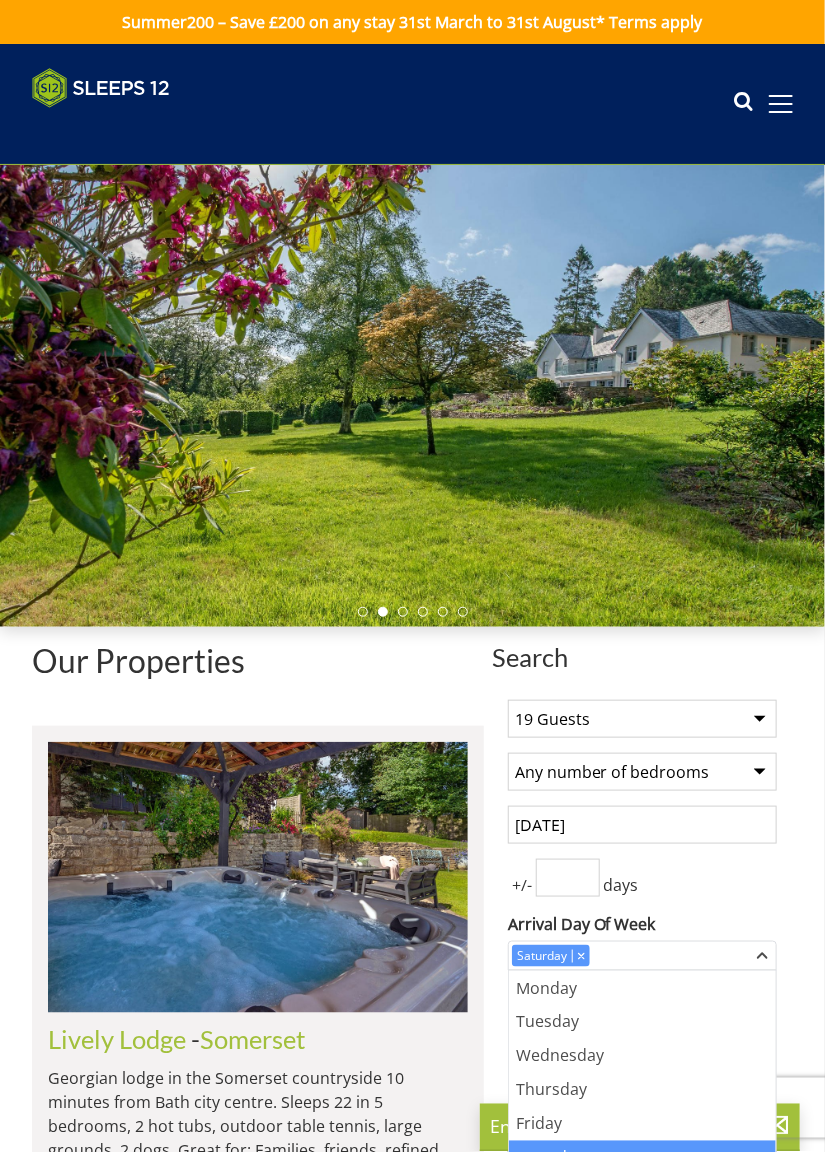 click on "+/-
days" at bounding box center (642, 878) 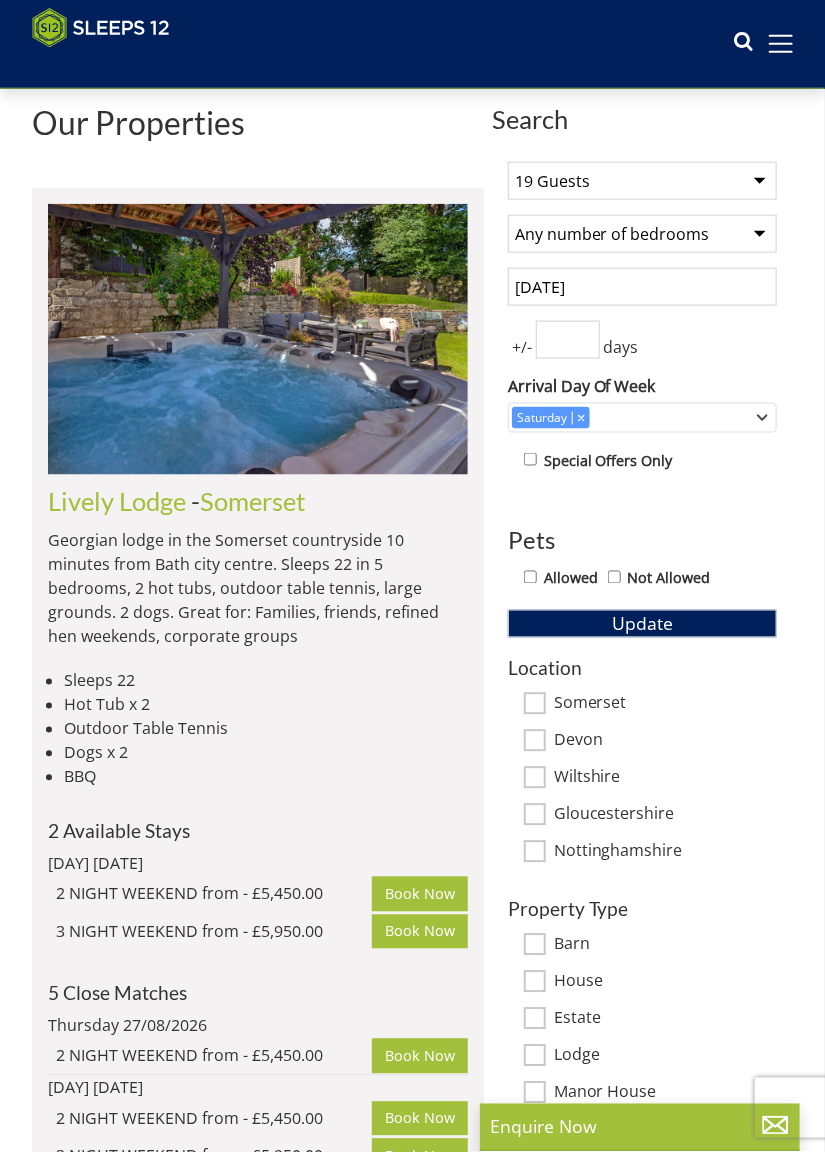 scroll, scrollTop: 510, scrollLeft: 0, axis: vertical 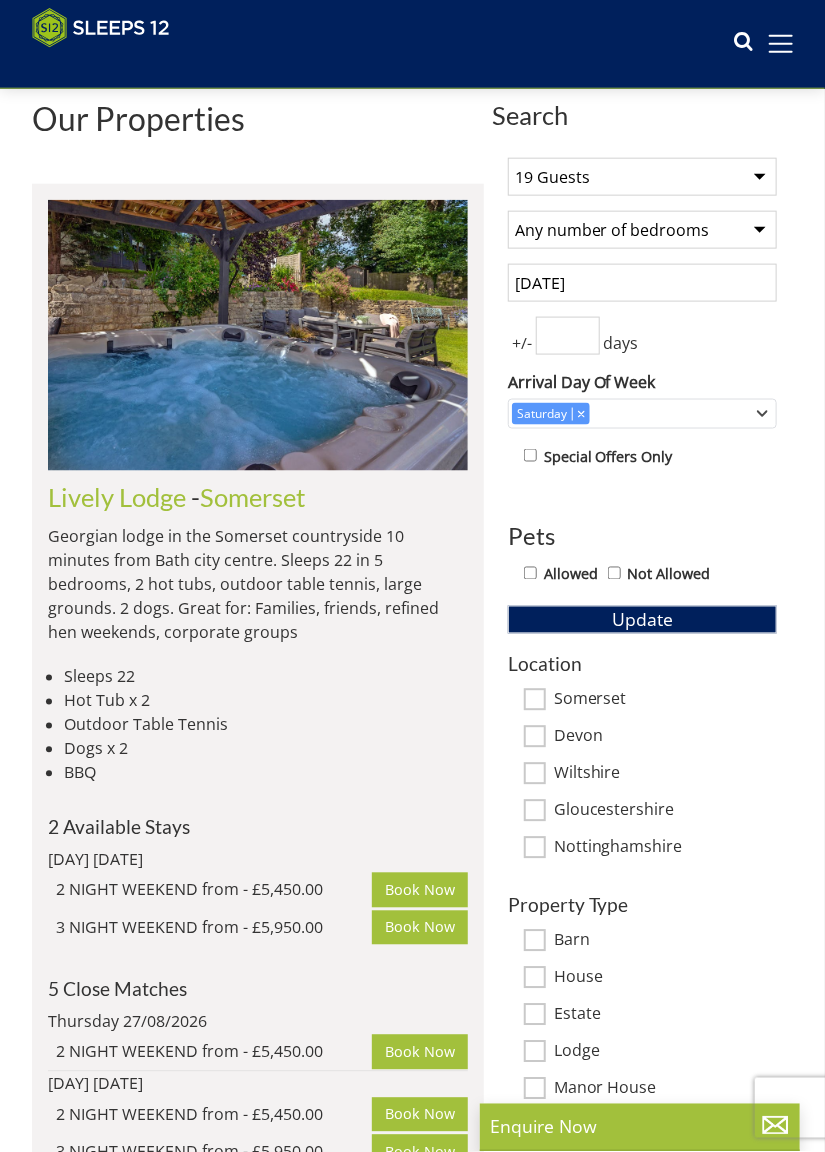 click on "Somerset" at bounding box center [535, 700] 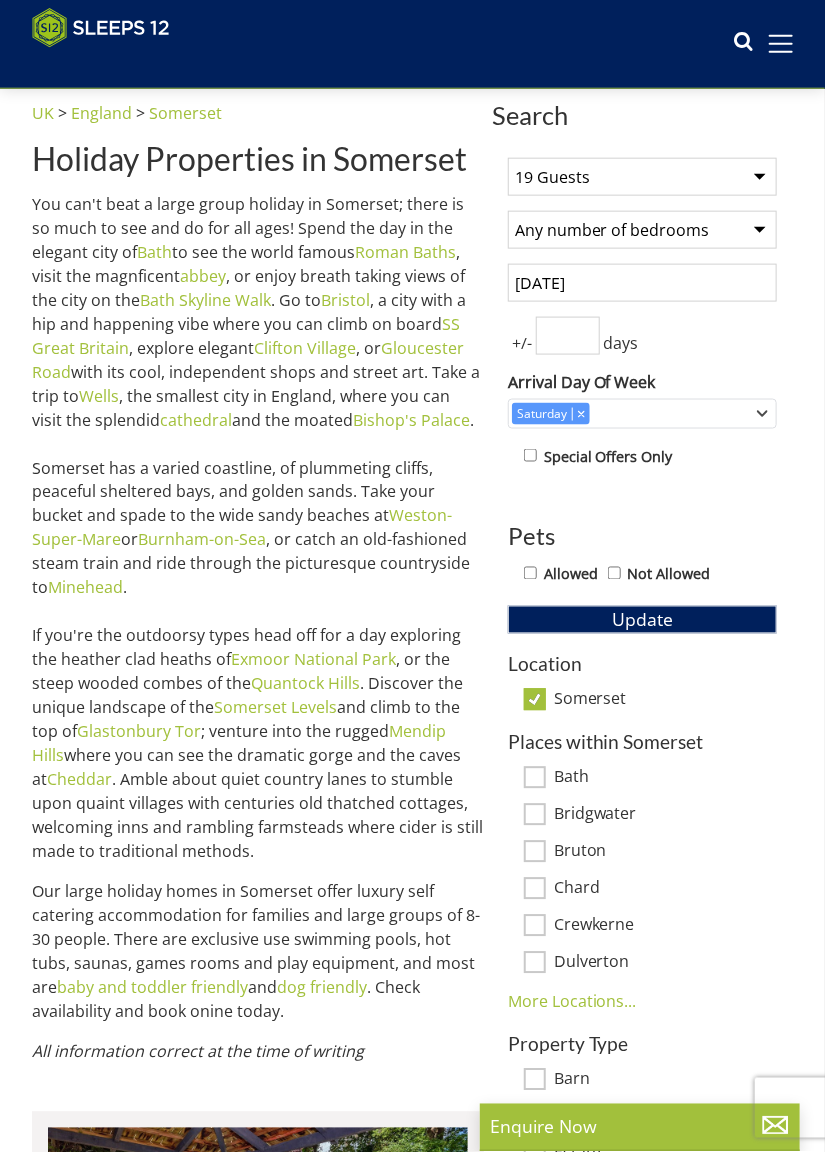click on "Places within Somerset" at bounding box center [642, 742] 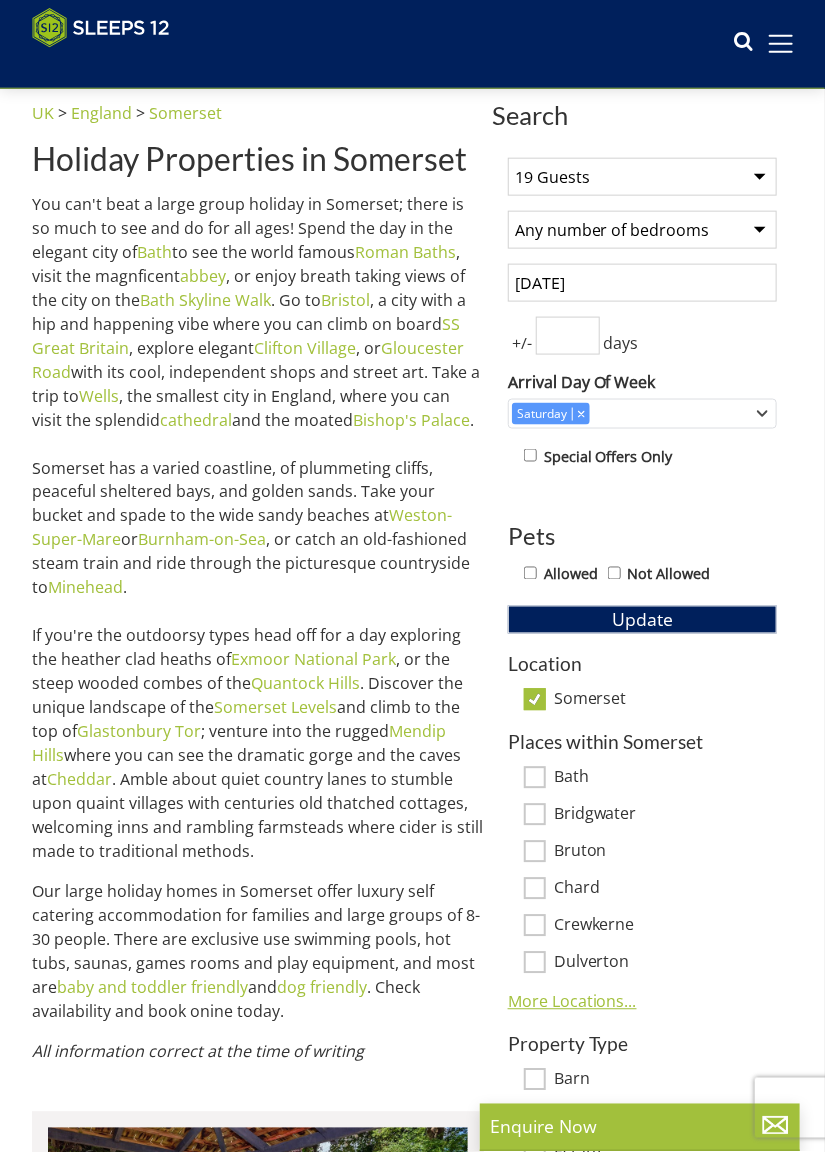 click on "More Locations..." at bounding box center (572, 1002) 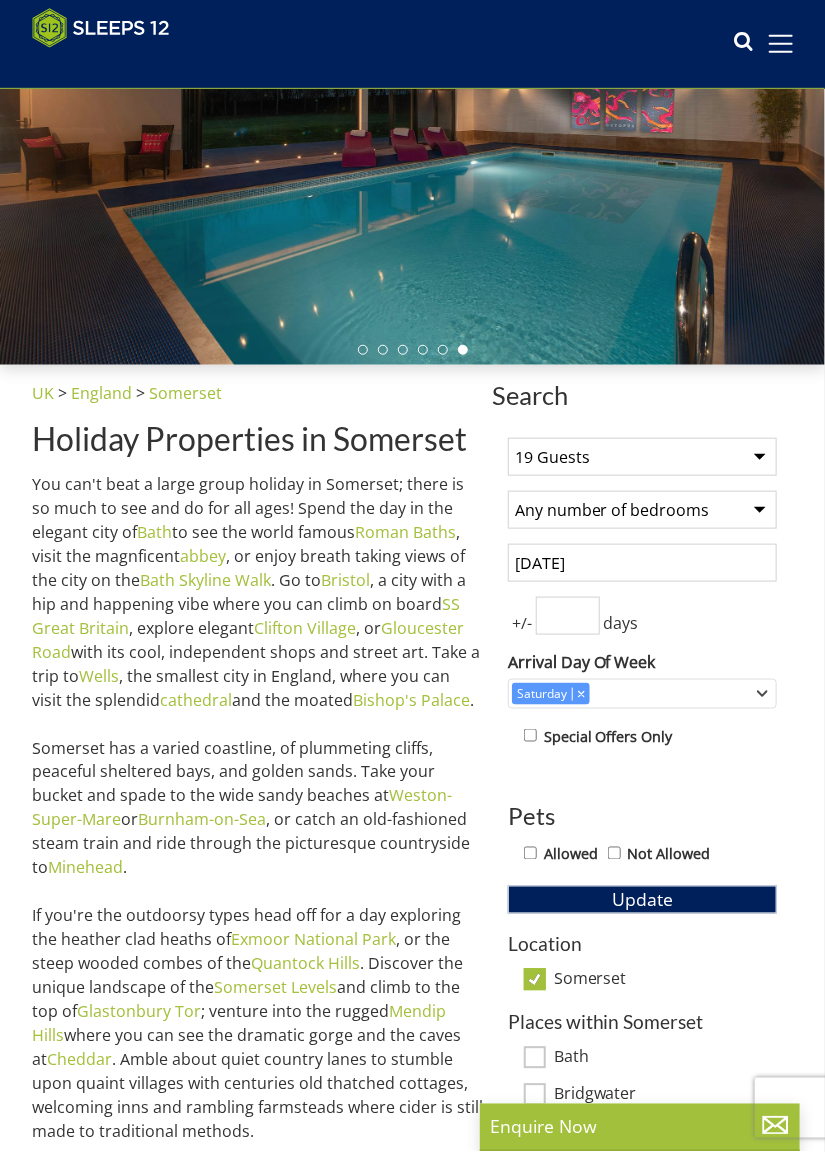 scroll, scrollTop: 226, scrollLeft: 0, axis: vertical 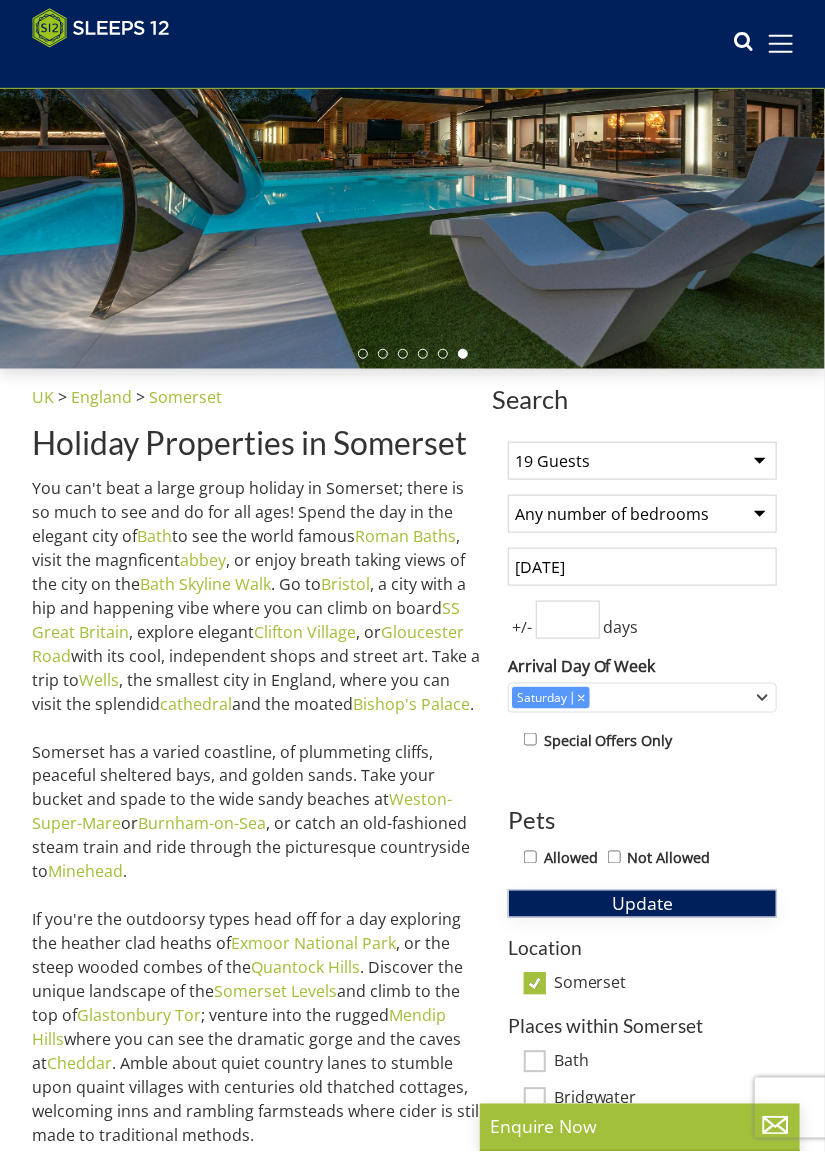 click on "Update" at bounding box center (642, 904) 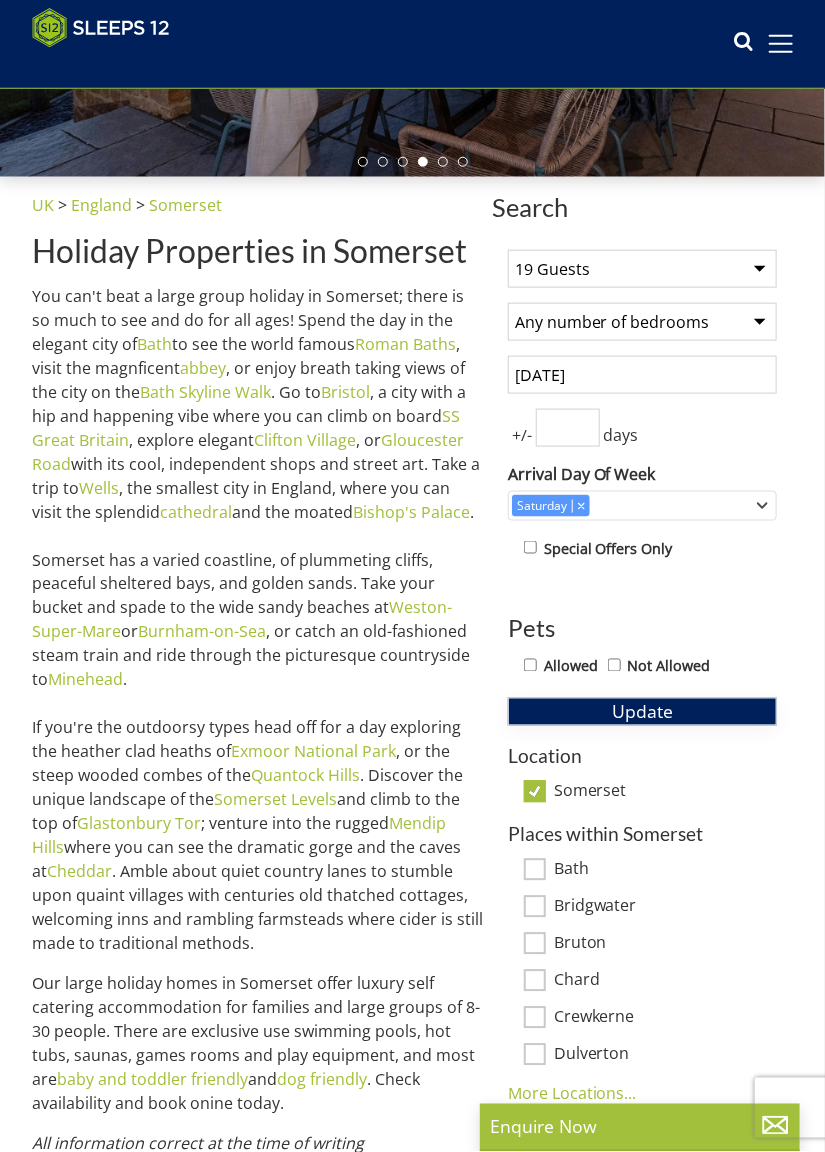 scroll, scrollTop: 412, scrollLeft: 0, axis: vertical 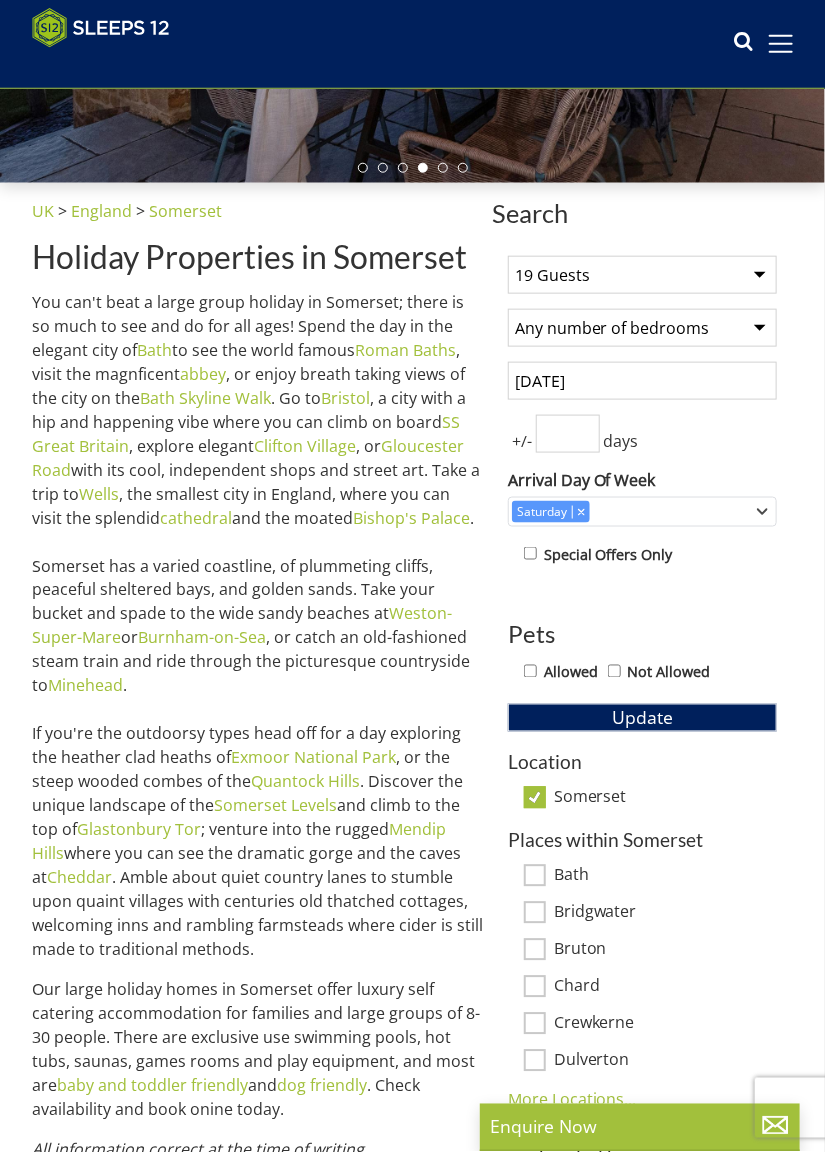 click on "Somerset" at bounding box center (665, 799) 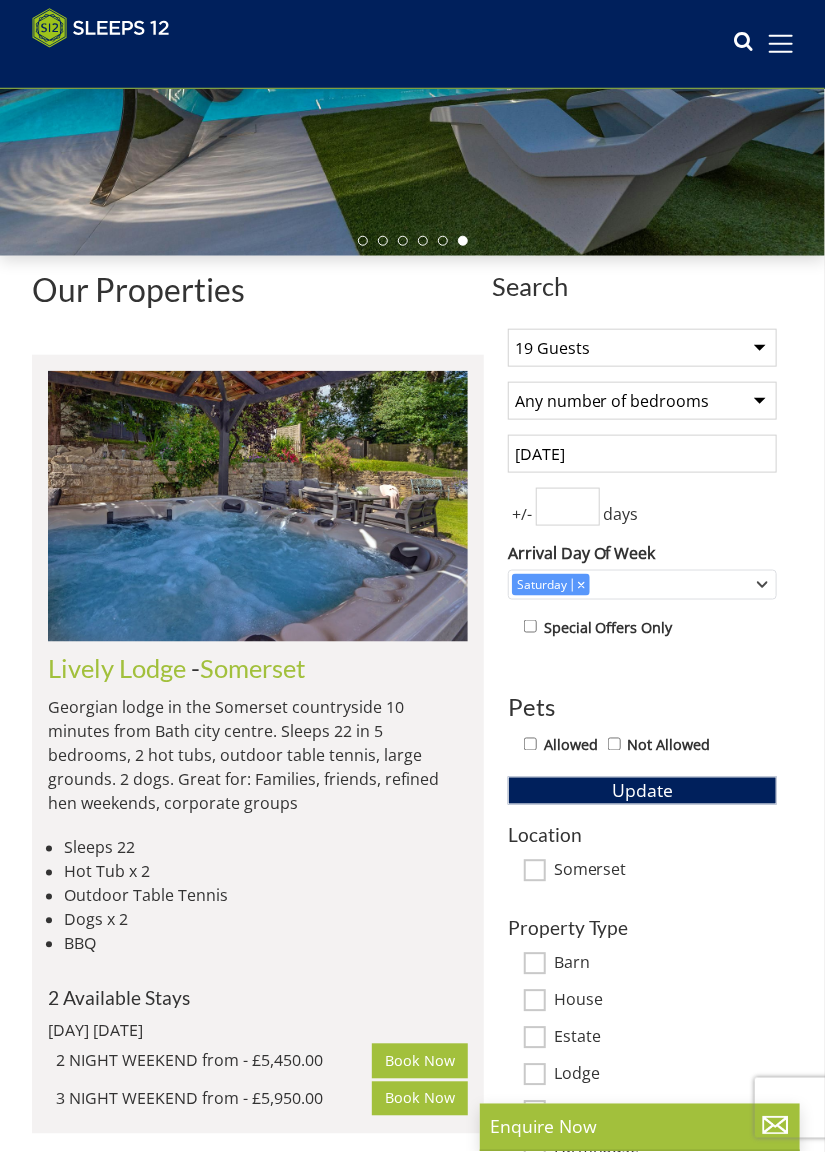 scroll, scrollTop: 0, scrollLeft: 0, axis: both 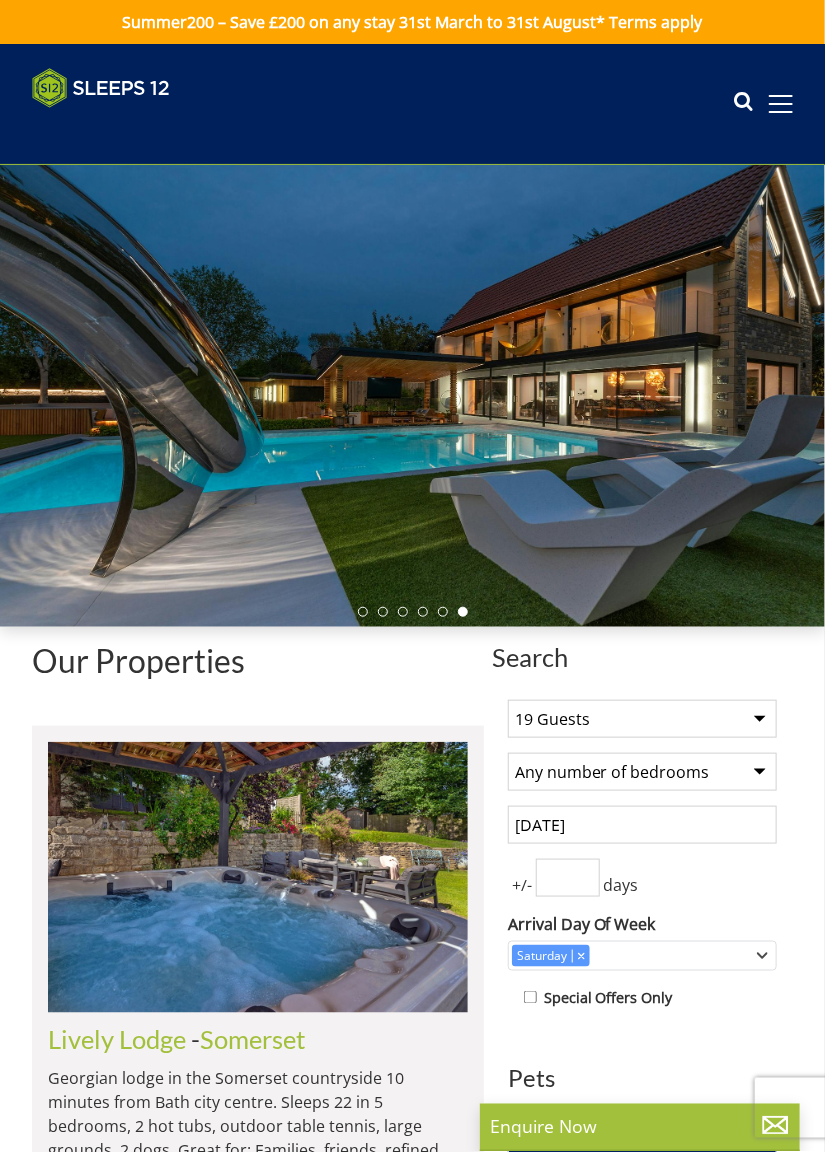 select on "19" 